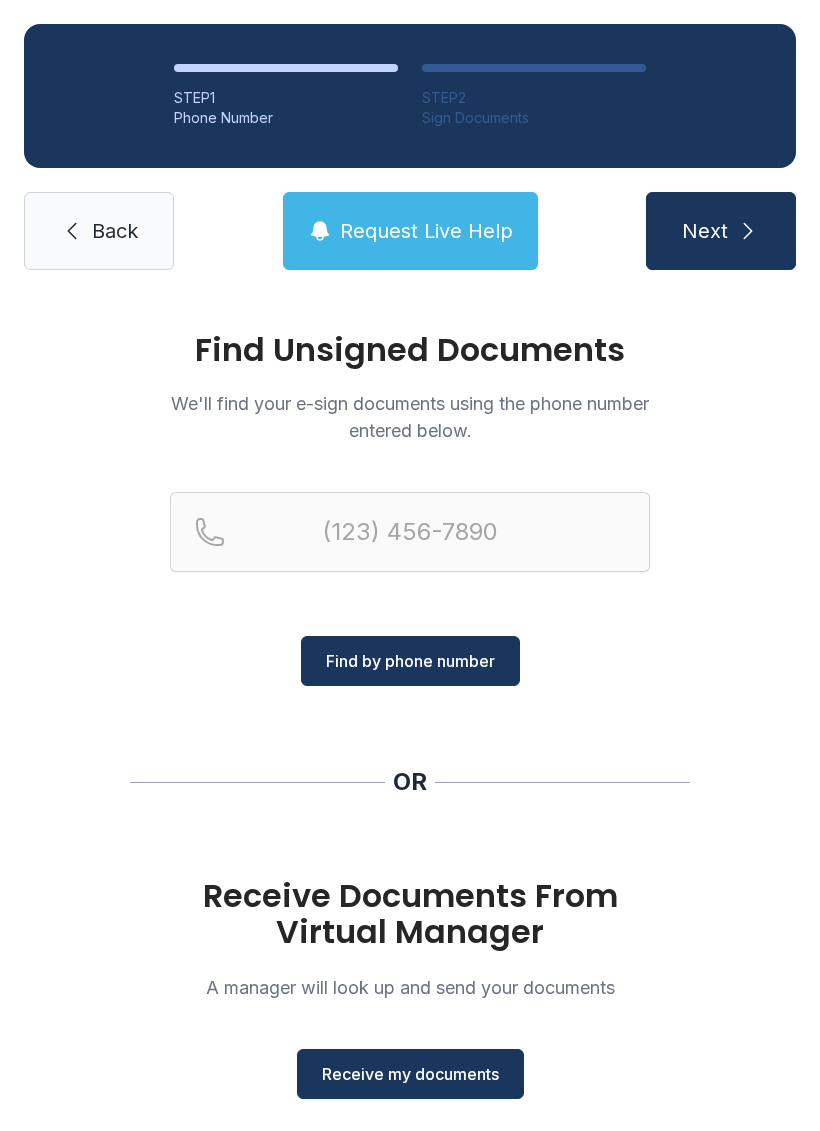 scroll, scrollTop: 0, scrollLeft: 0, axis: both 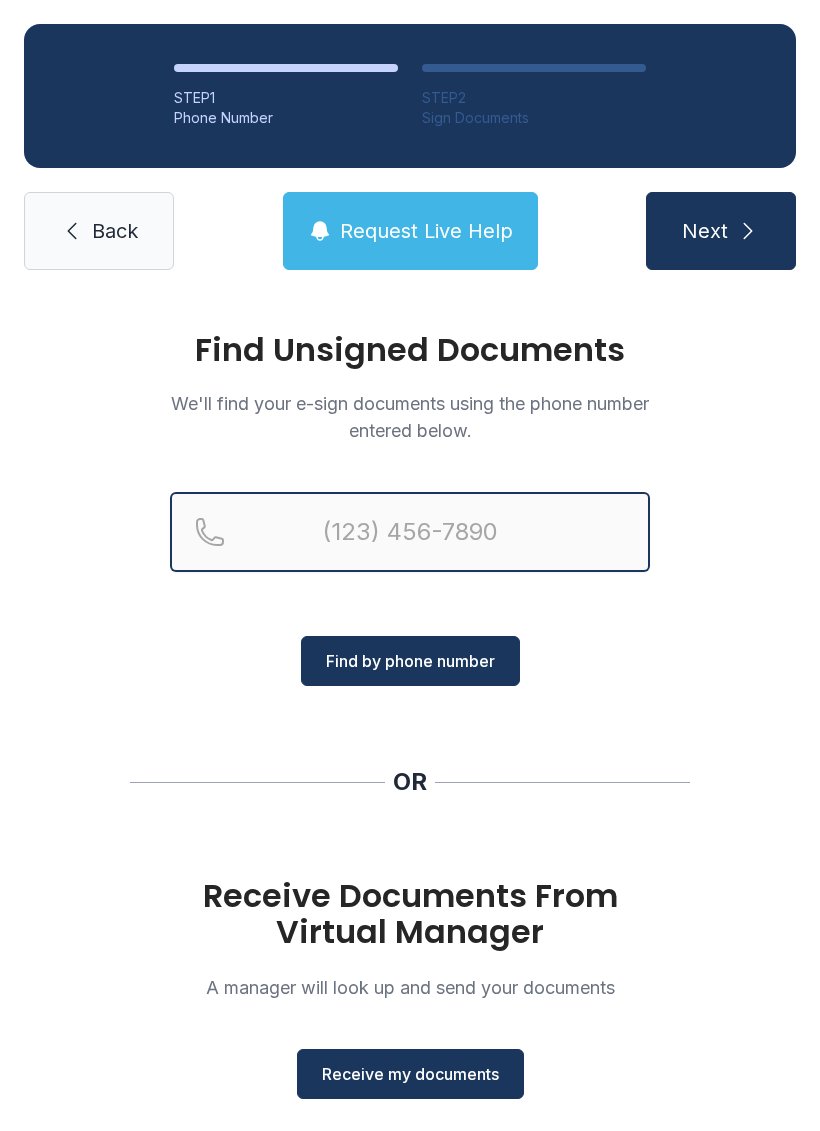 click at bounding box center [410, 532] 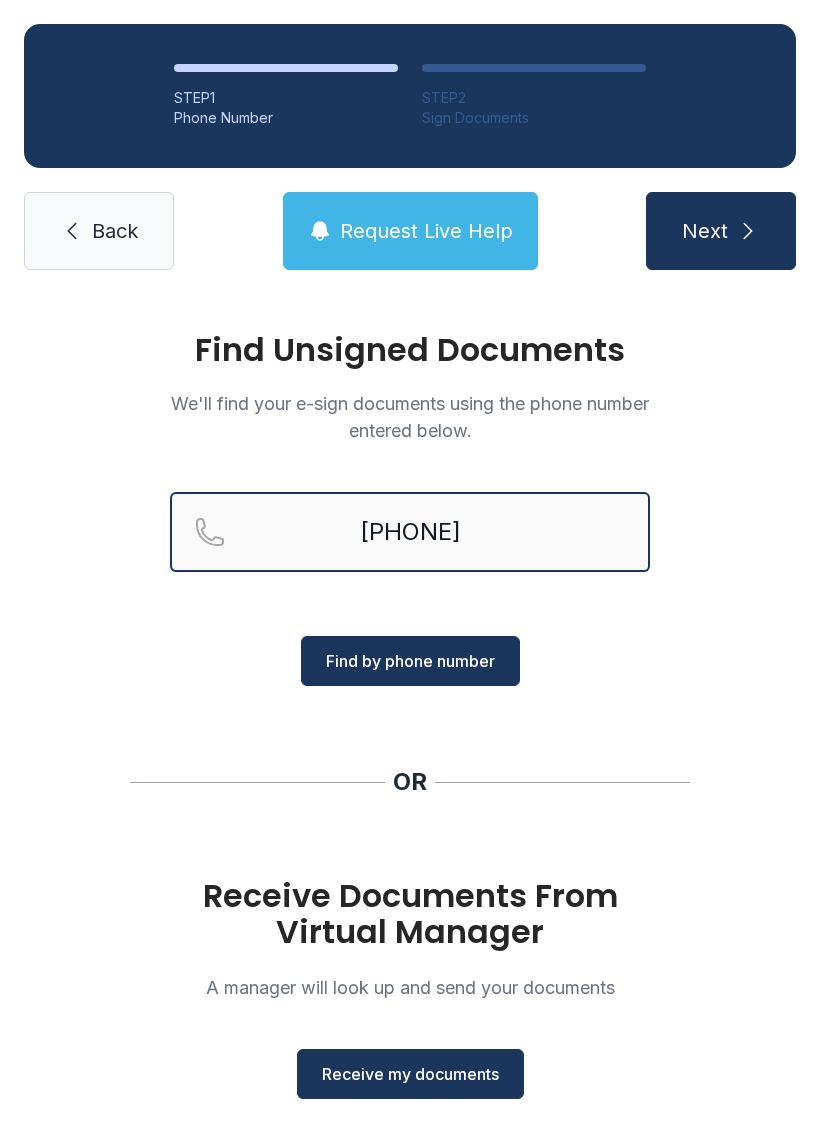 type on "[PHONE]" 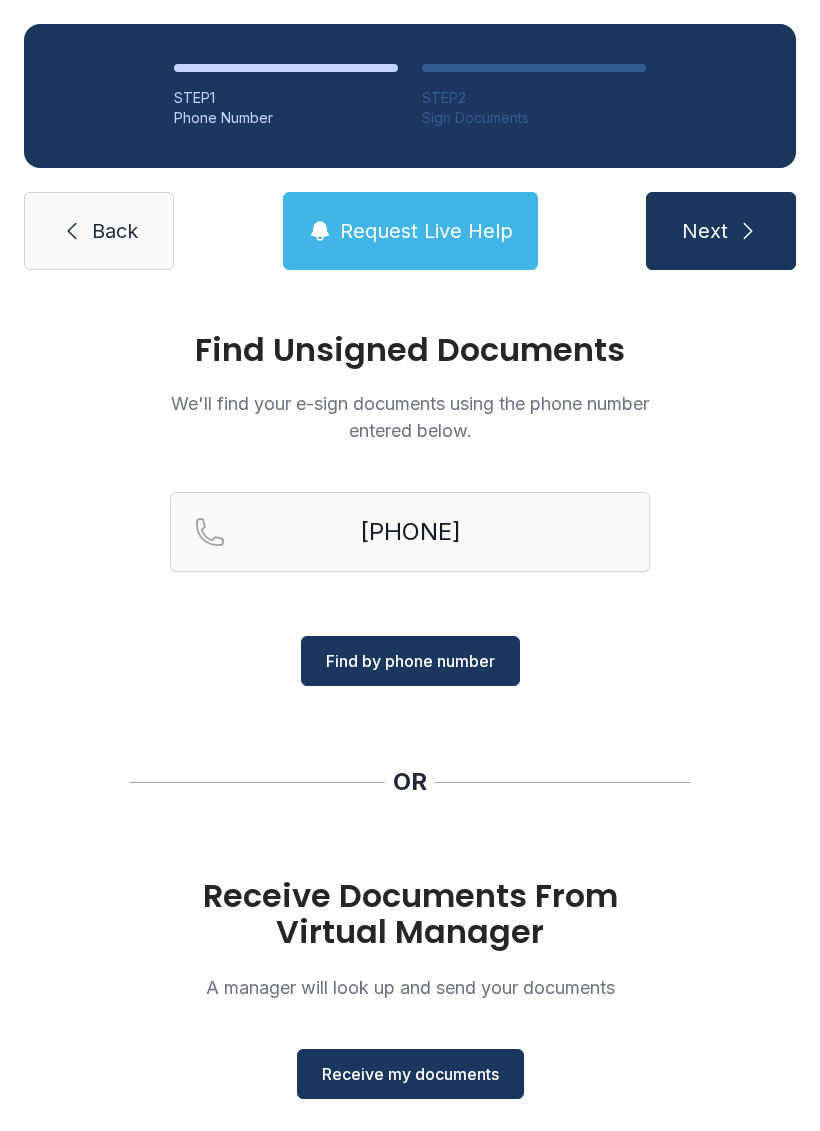 click on "Find by phone number" at bounding box center (410, 661) 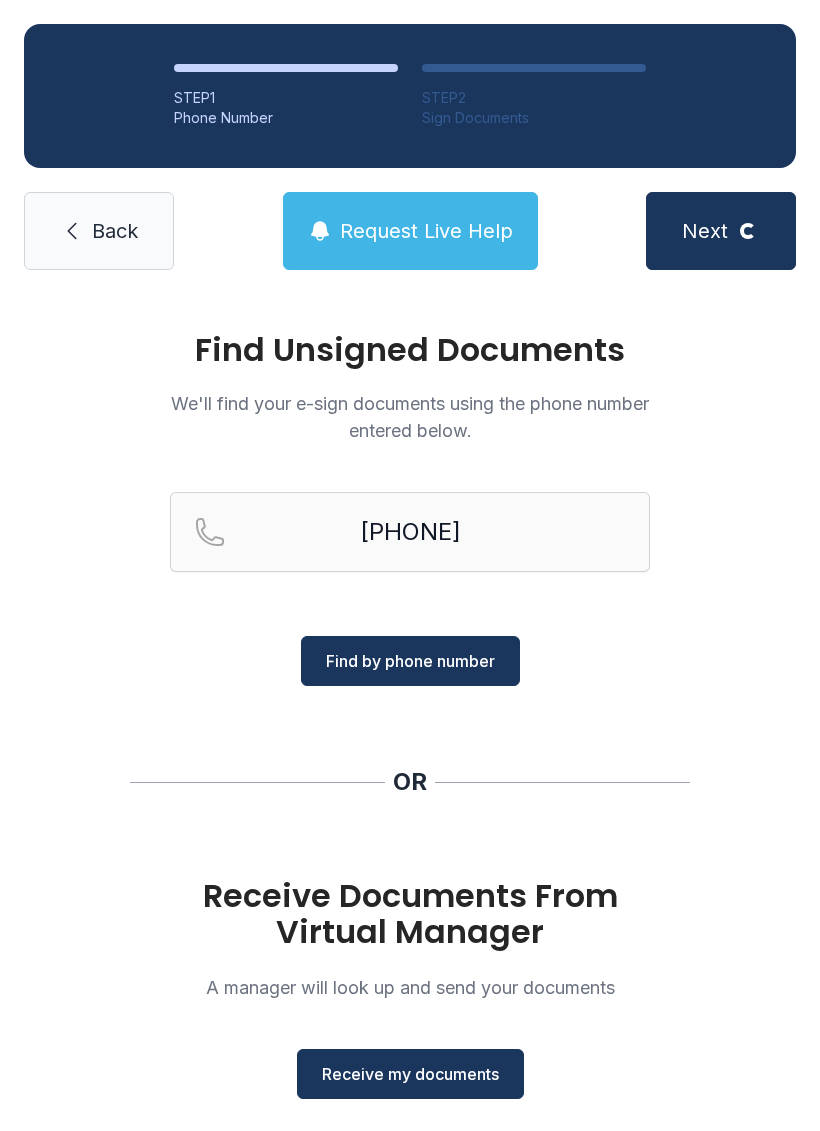 click on "Find by phone number" at bounding box center [410, 661] 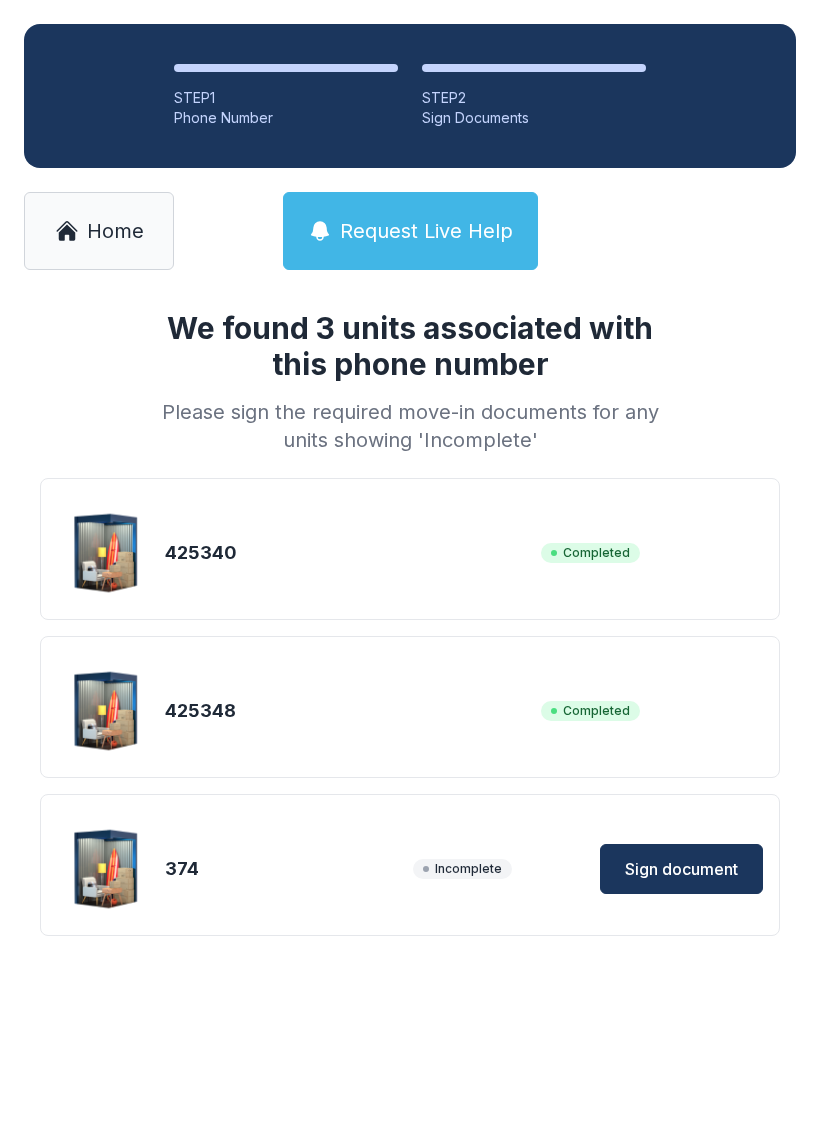 click on "Sign document" at bounding box center [681, 869] 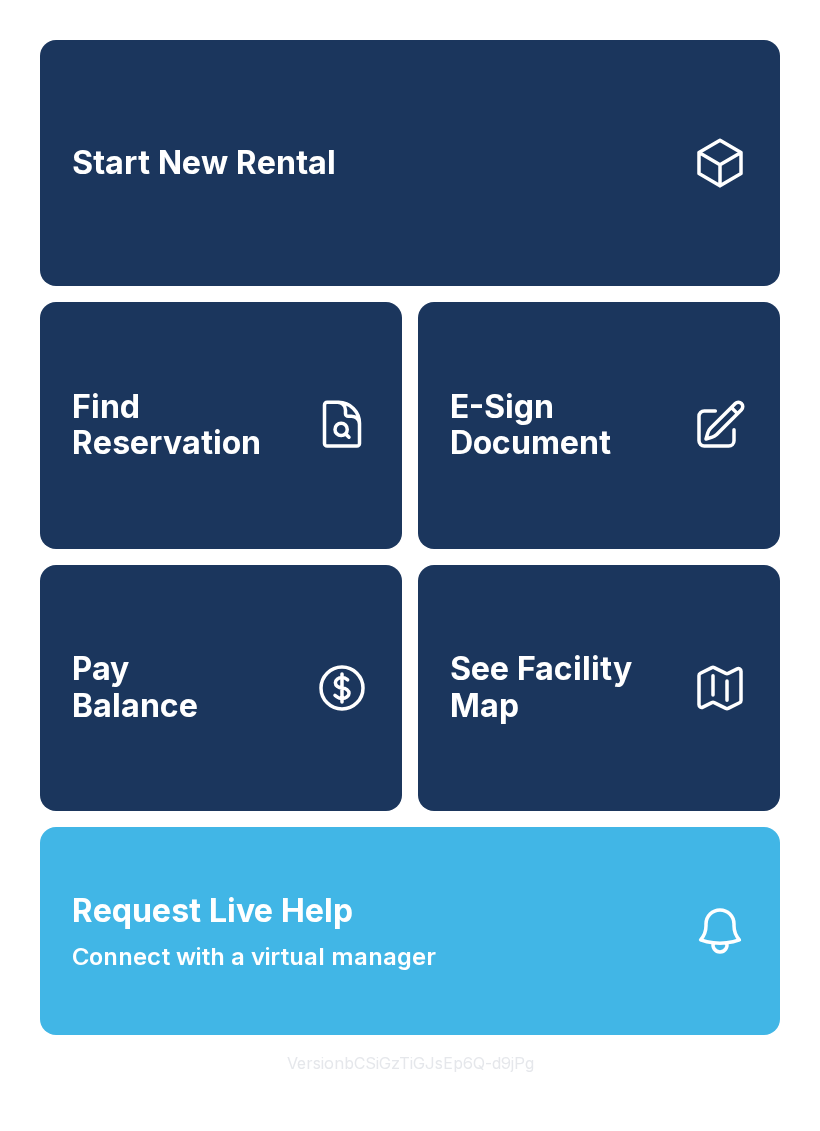 click on "E-Sign Document" at bounding box center [563, 425] 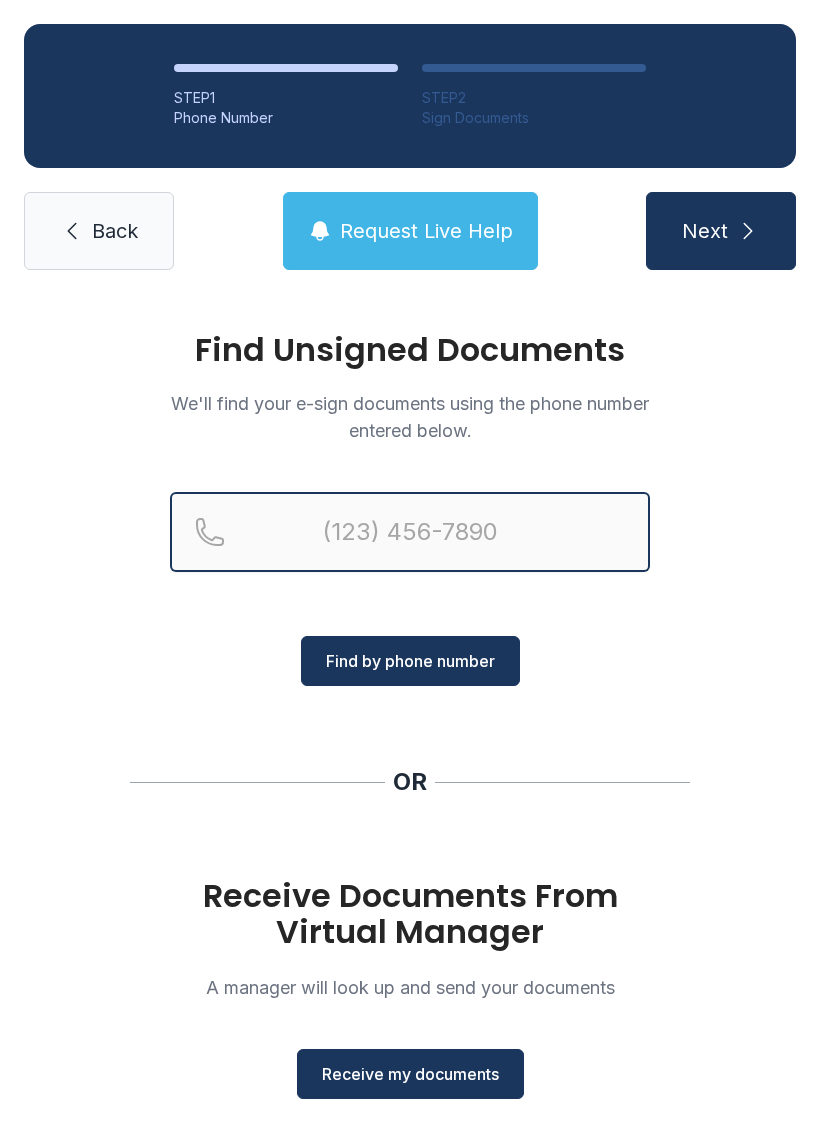 click at bounding box center (410, 532) 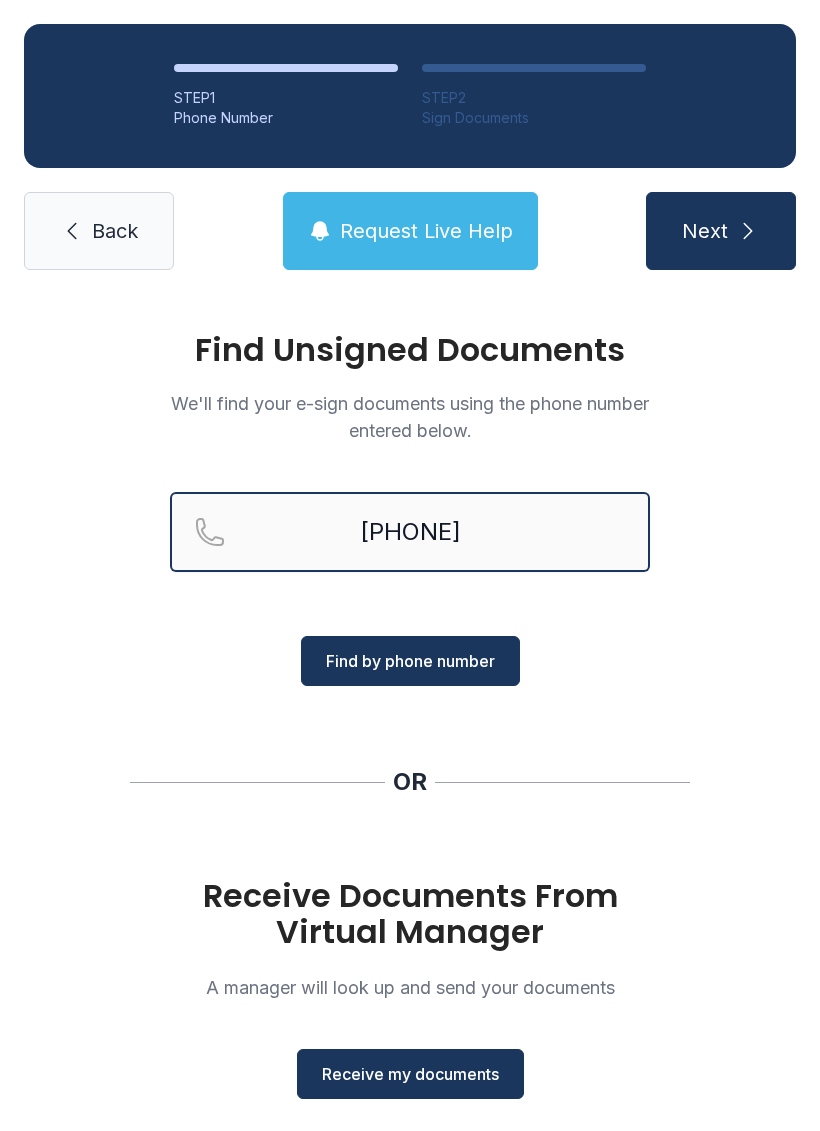 type on "[PHONE]" 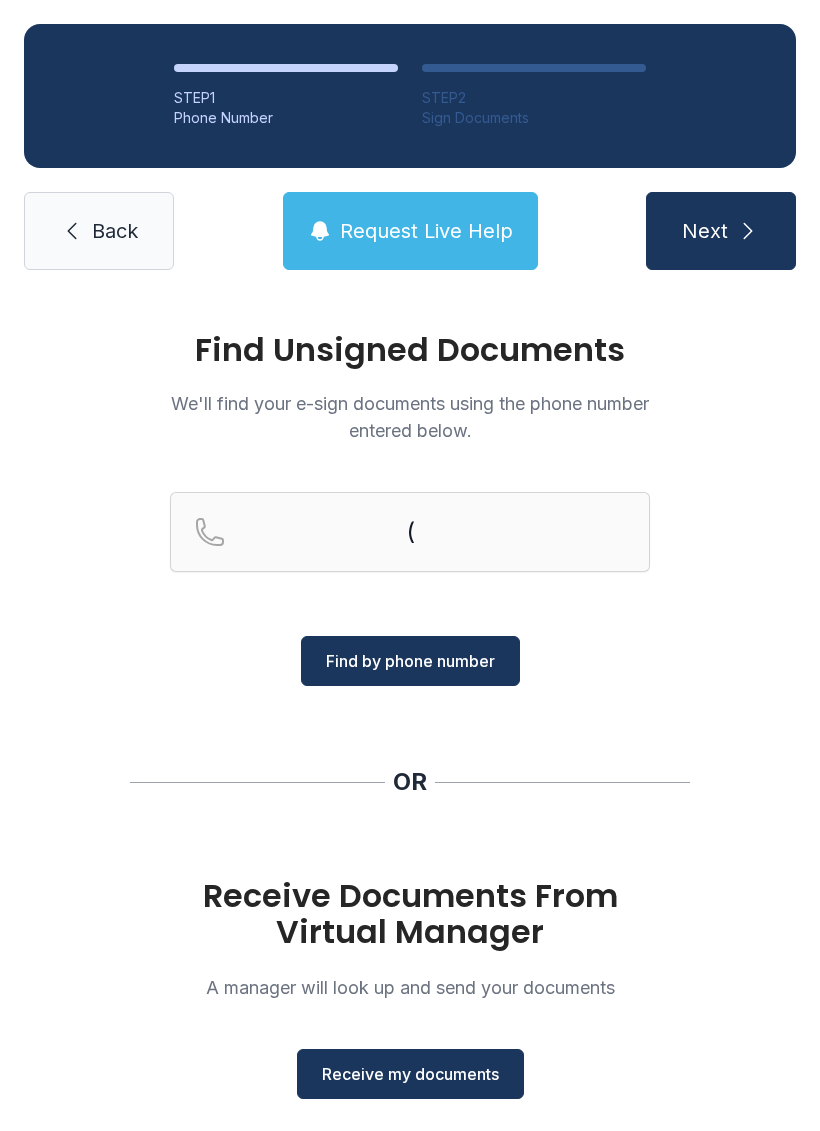 click on "Back" at bounding box center [115, 231] 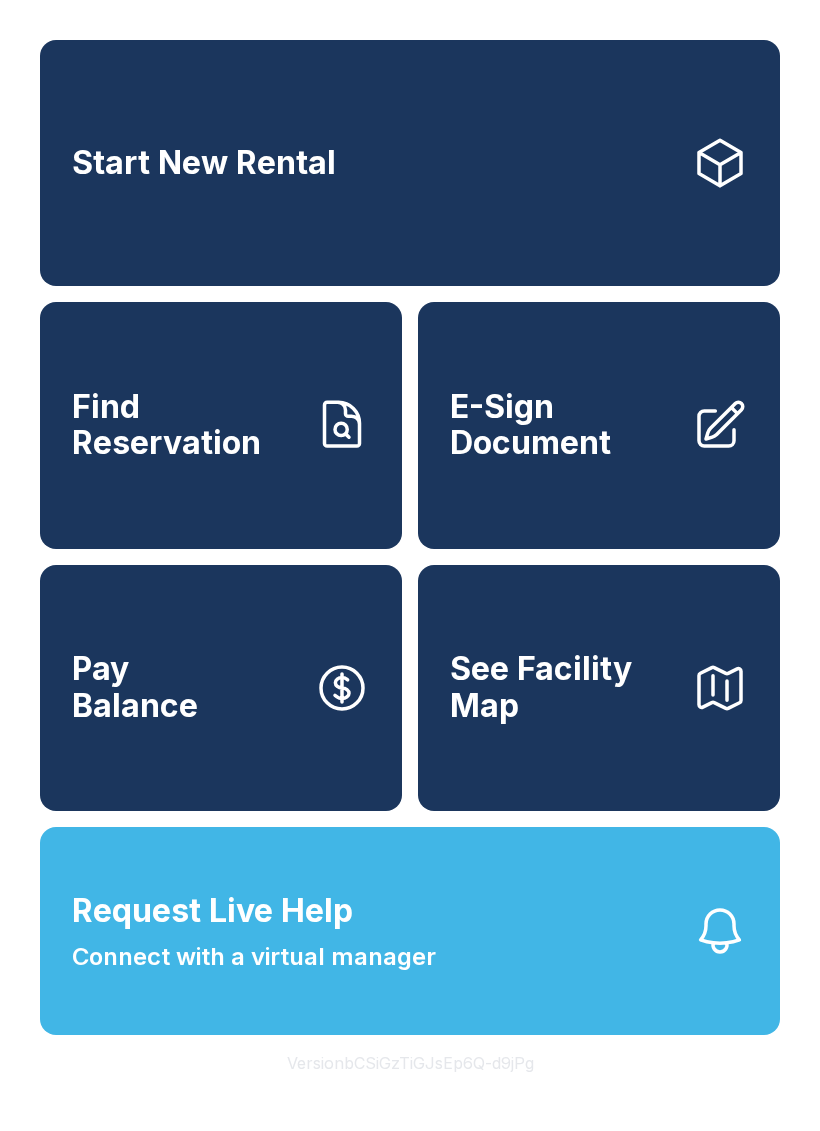 click on "E-Sign Document" at bounding box center (563, 425) 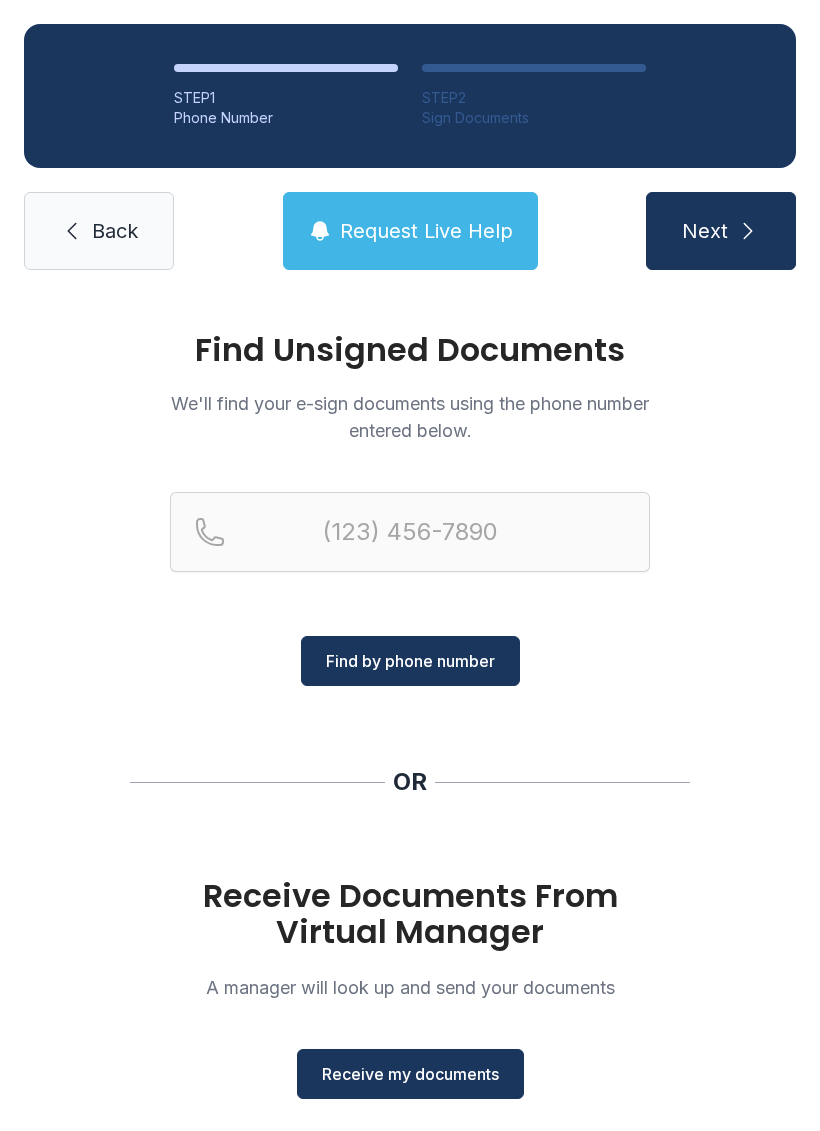 click on "Receive my documents" at bounding box center (410, 1074) 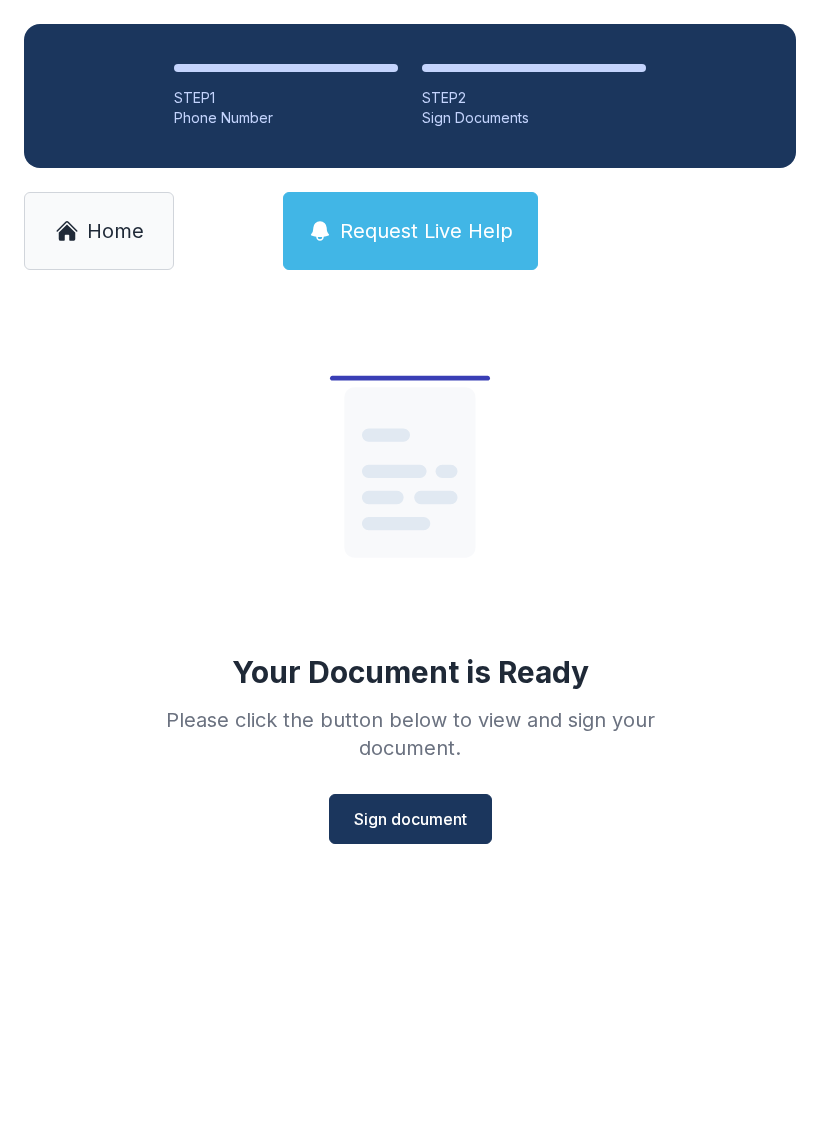 click on "Your Document is Ready Please click the button below to view and sign your document. Sign document" at bounding box center [410, 577] 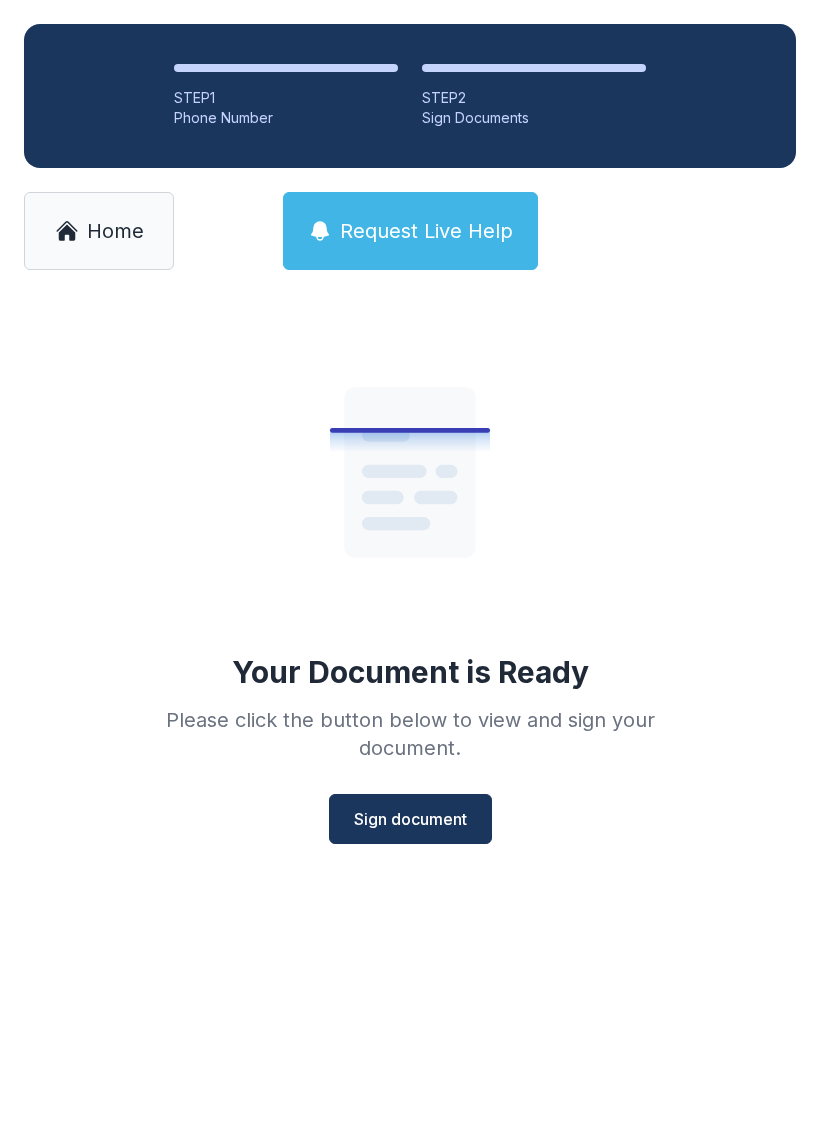 click on "Sign document" at bounding box center (410, 819) 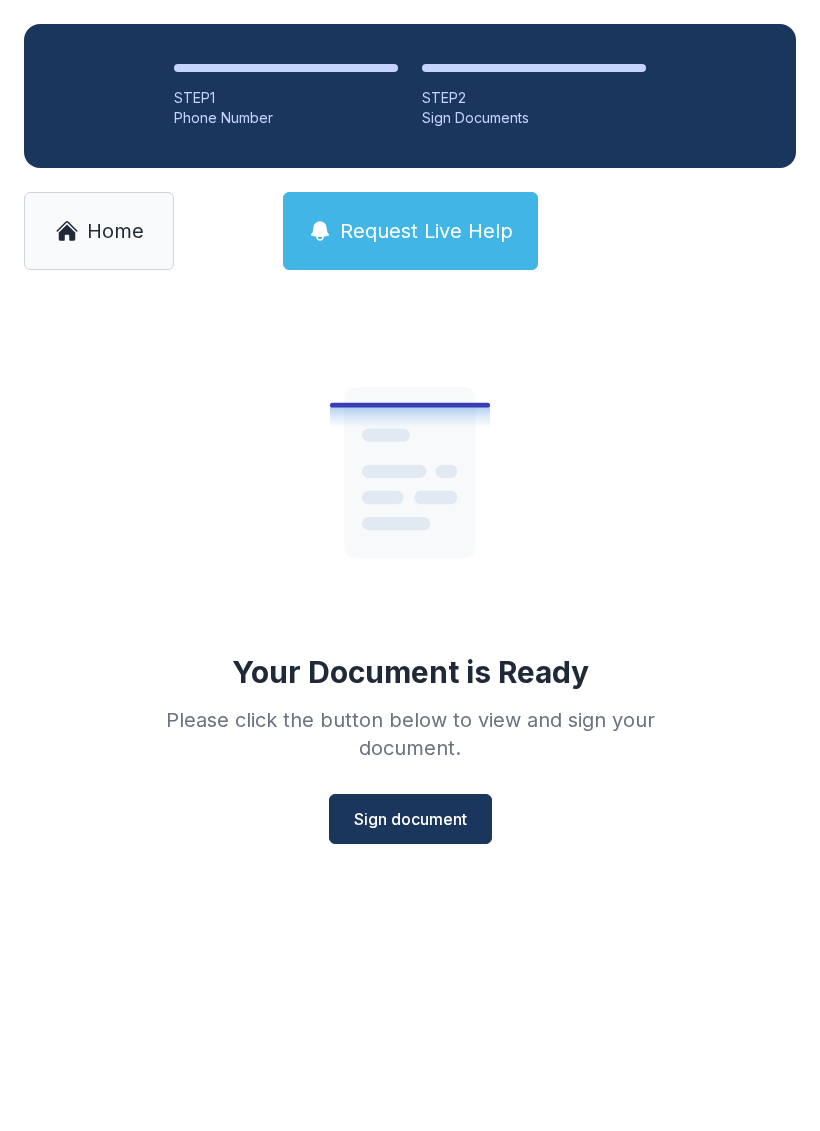 click on "Sign document" at bounding box center [410, 819] 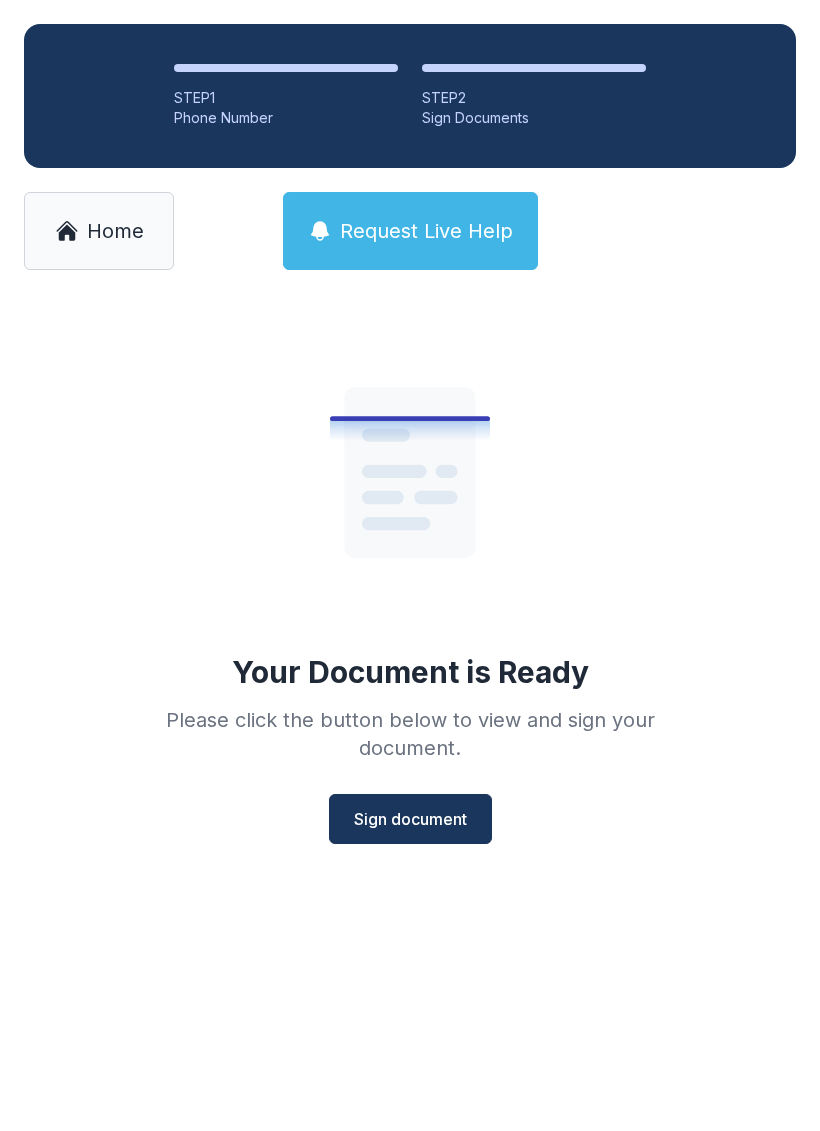 click on "Home" at bounding box center (115, 231) 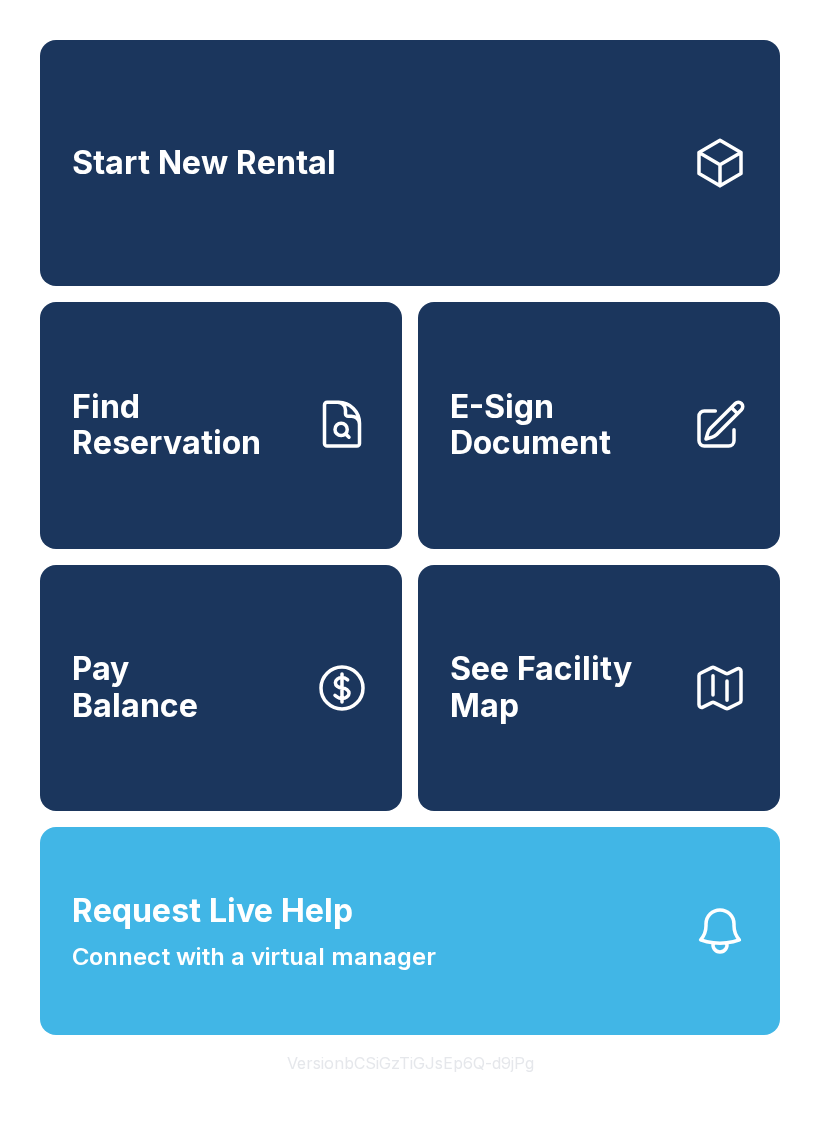 click on "Start New Rental" at bounding box center [204, 163] 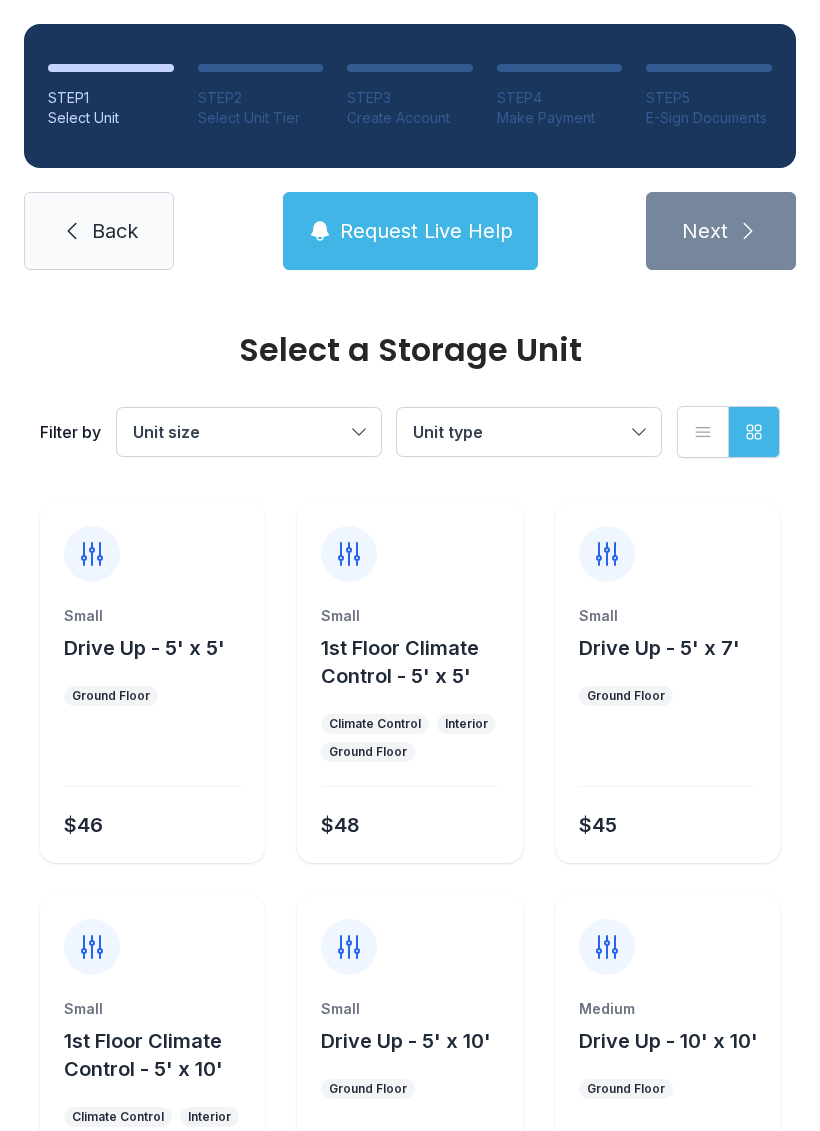click on "Unit size" at bounding box center [166, 432] 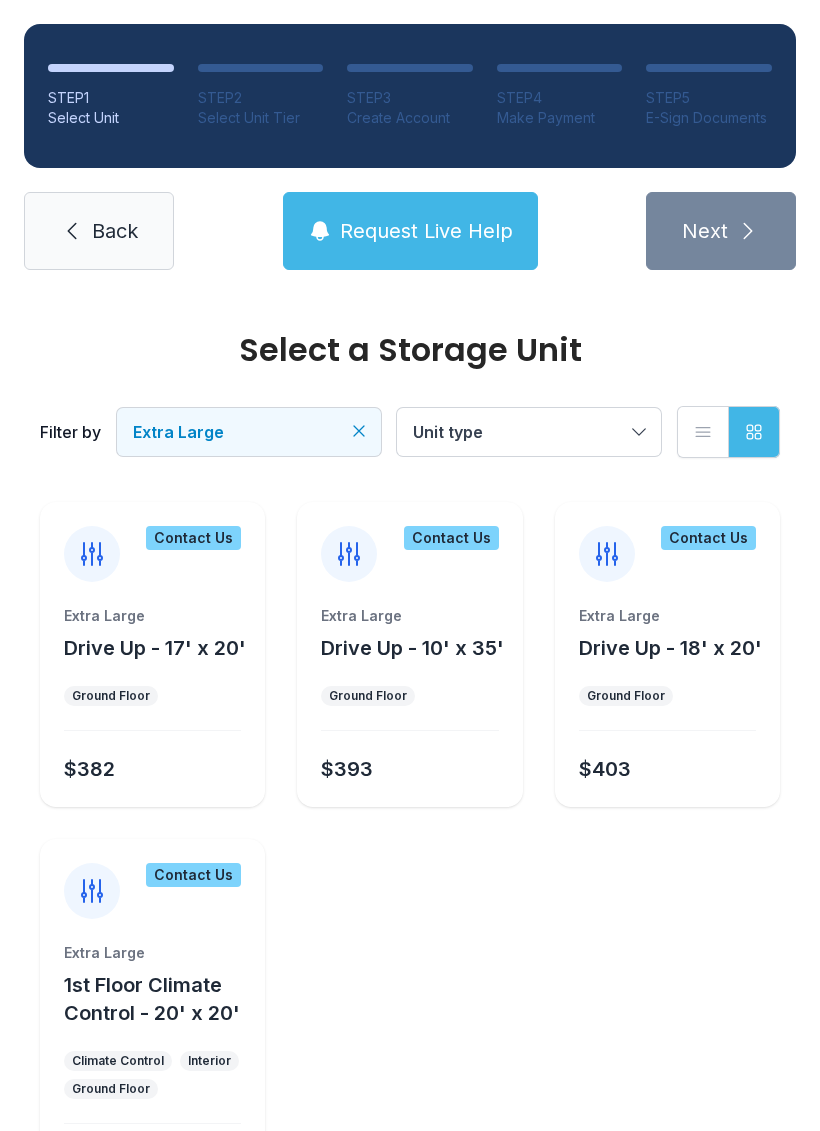 scroll, scrollTop: 0, scrollLeft: 0, axis: both 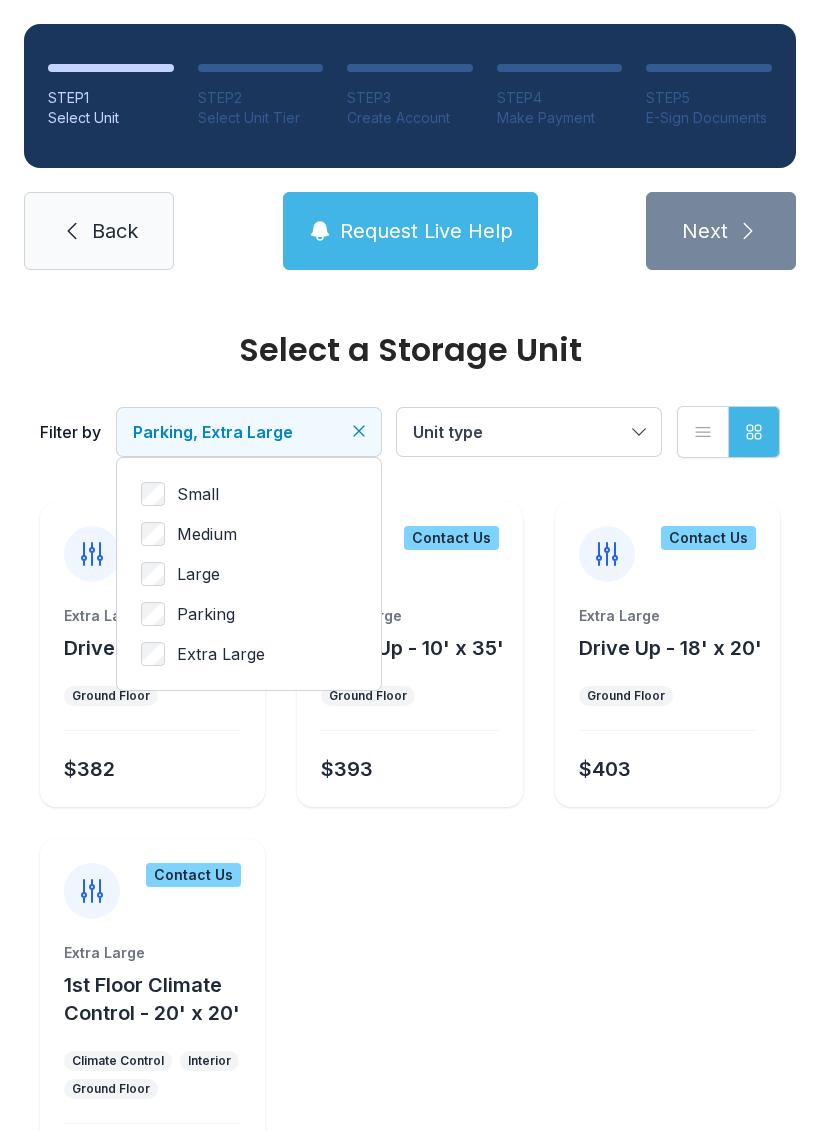 click on "Parking" at bounding box center [249, 494] 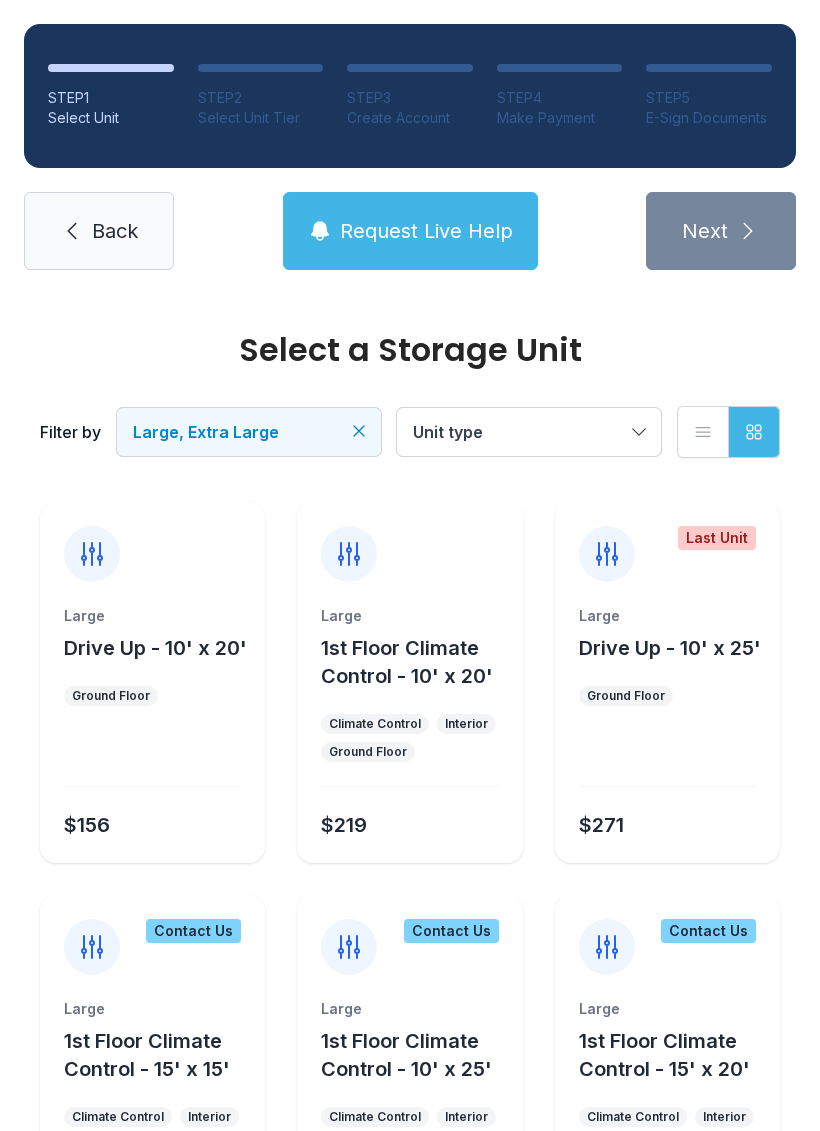 click on "Back" at bounding box center [99, 231] 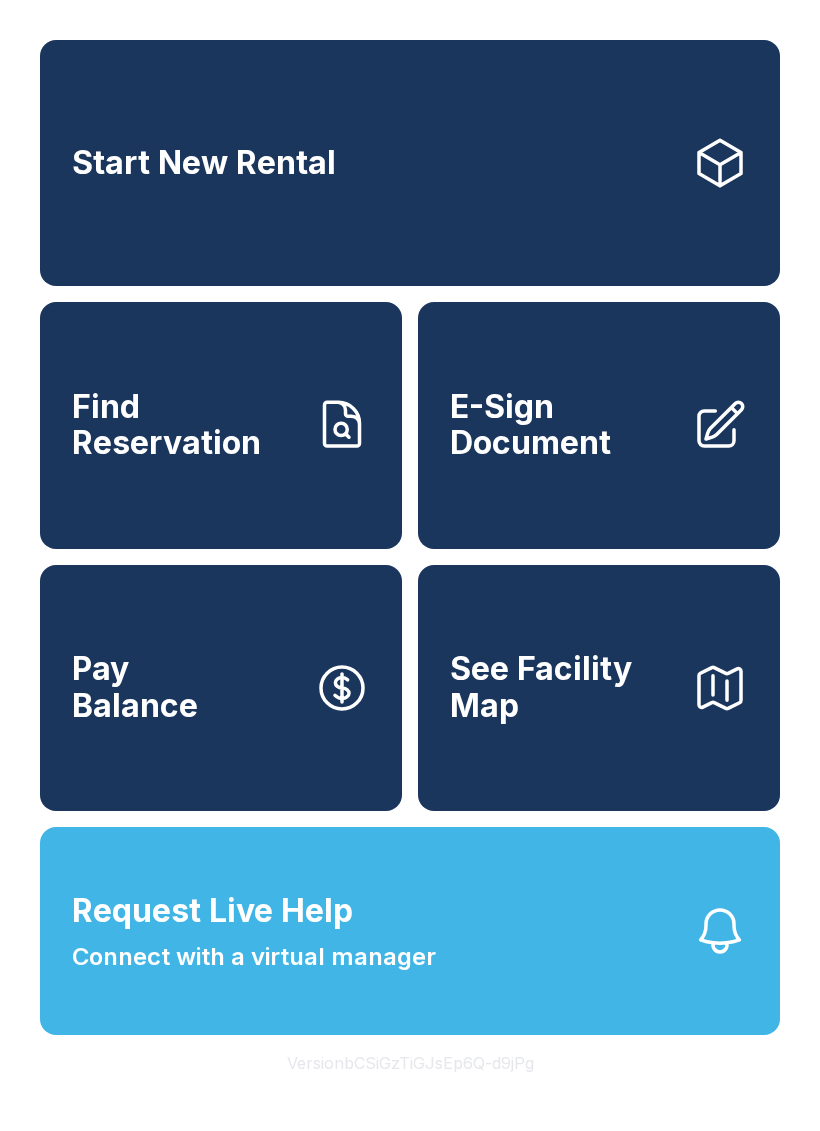click on "Start New Rental" at bounding box center [410, 163] 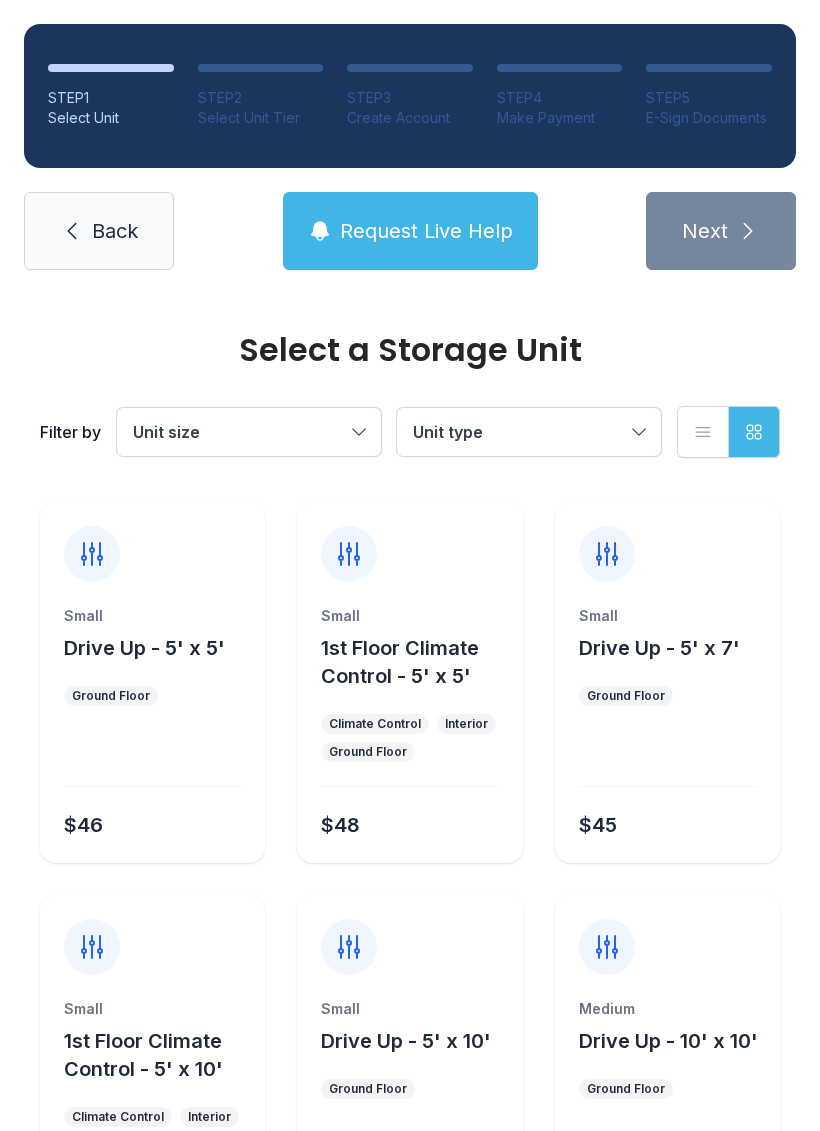 click on "Unit size" at bounding box center (249, 432) 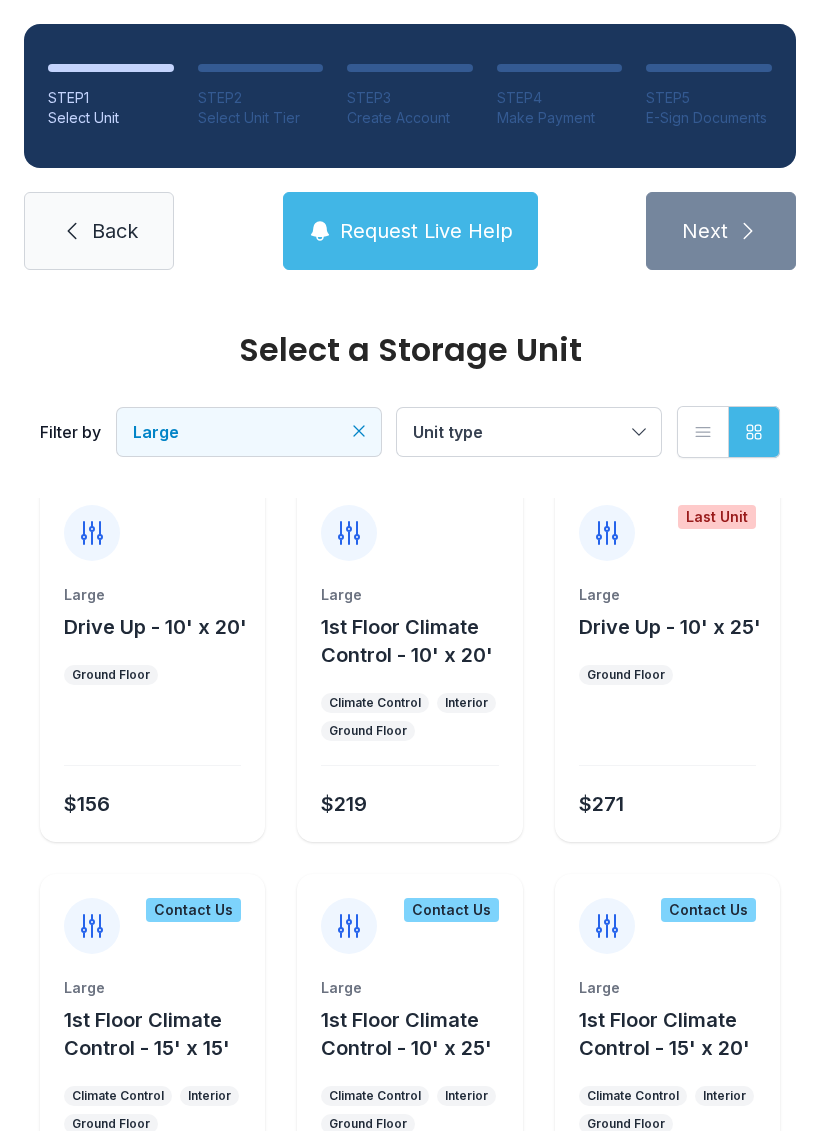 scroll, scrollTop: 22, scrollLeft: 0, axis: vertical 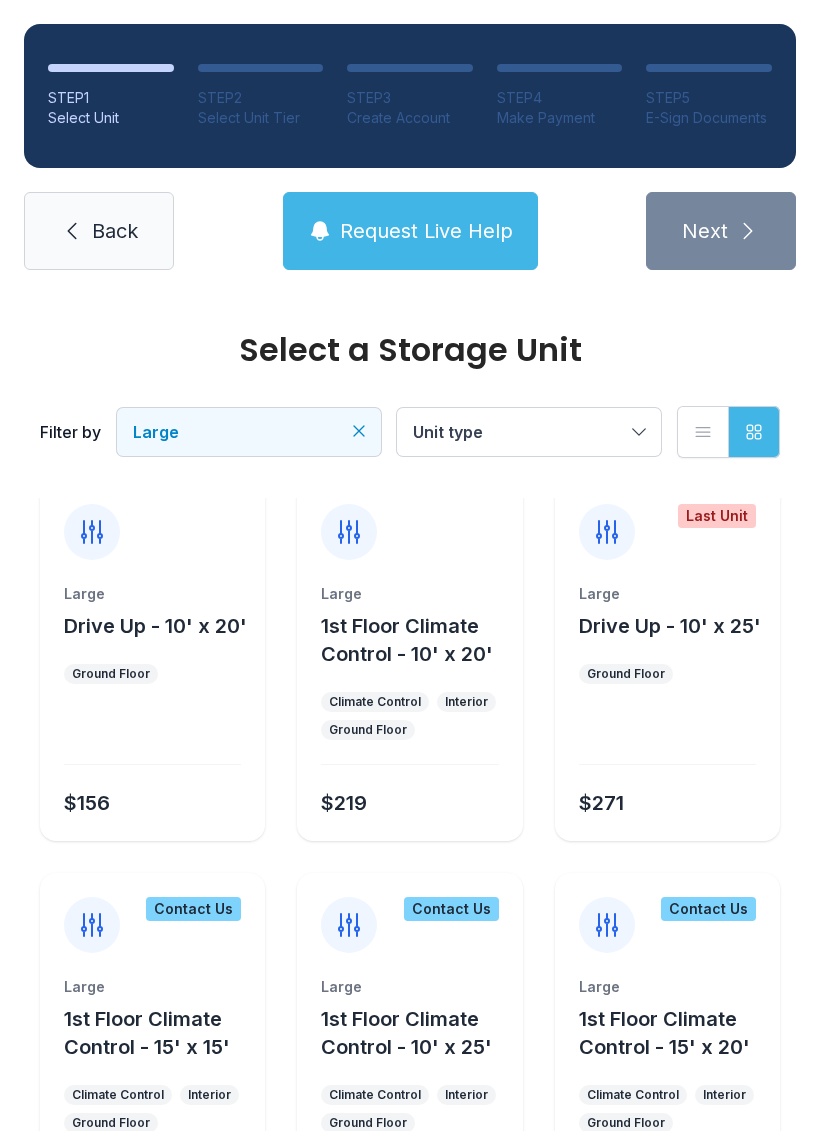 click on "Back" at bounding box center [115, 231] 